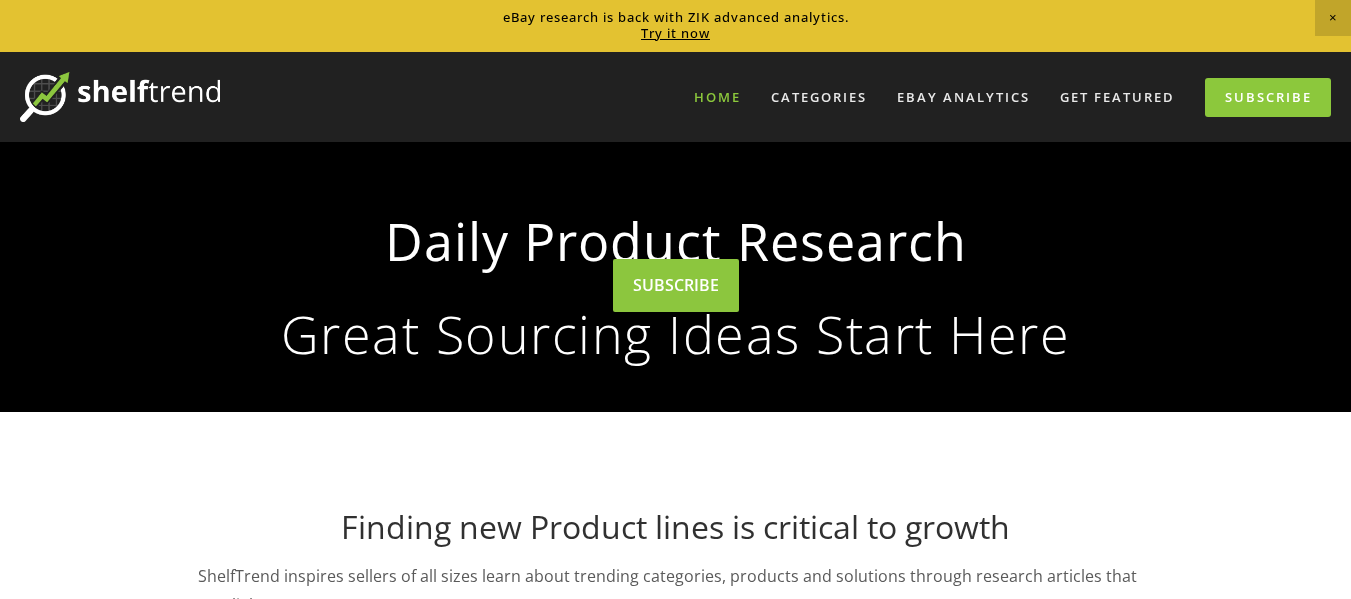 scroll, scrollTop: 0, scrollLeft: 0, axis: both 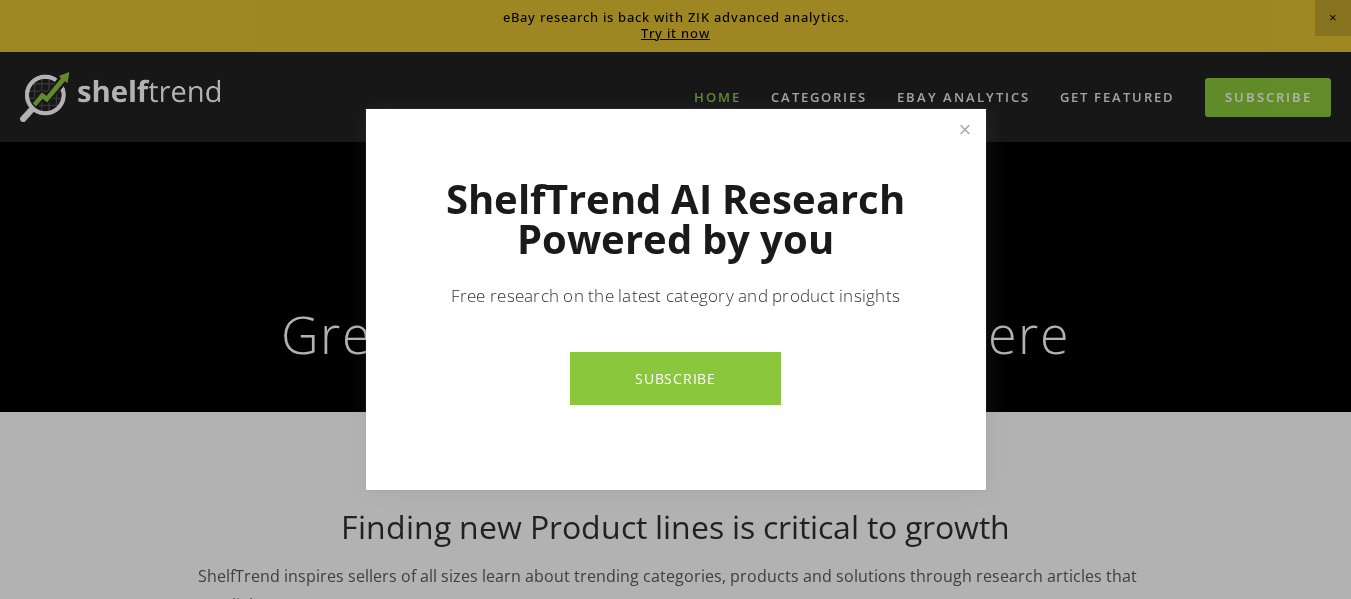click on "SUBSCRIBE" at bounding box center (675, 378) 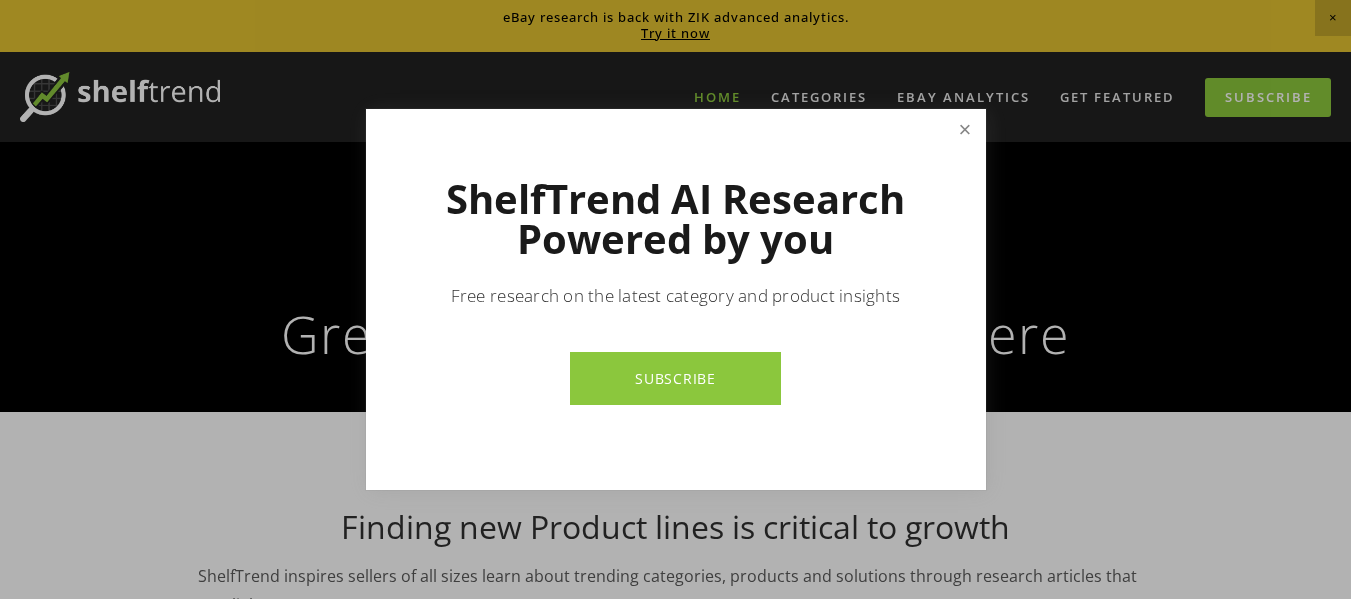 click at bounding box center (964, 129) 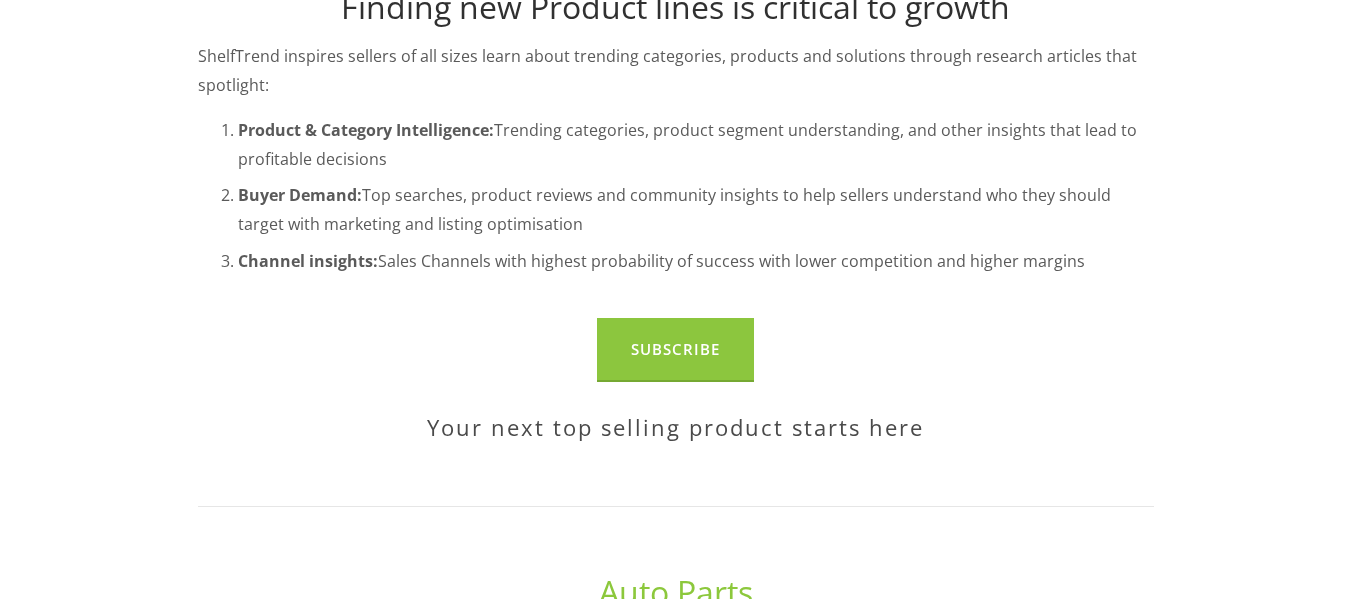 scroll, scrollTop: 800, scrollLeft: 0, axis: vertical 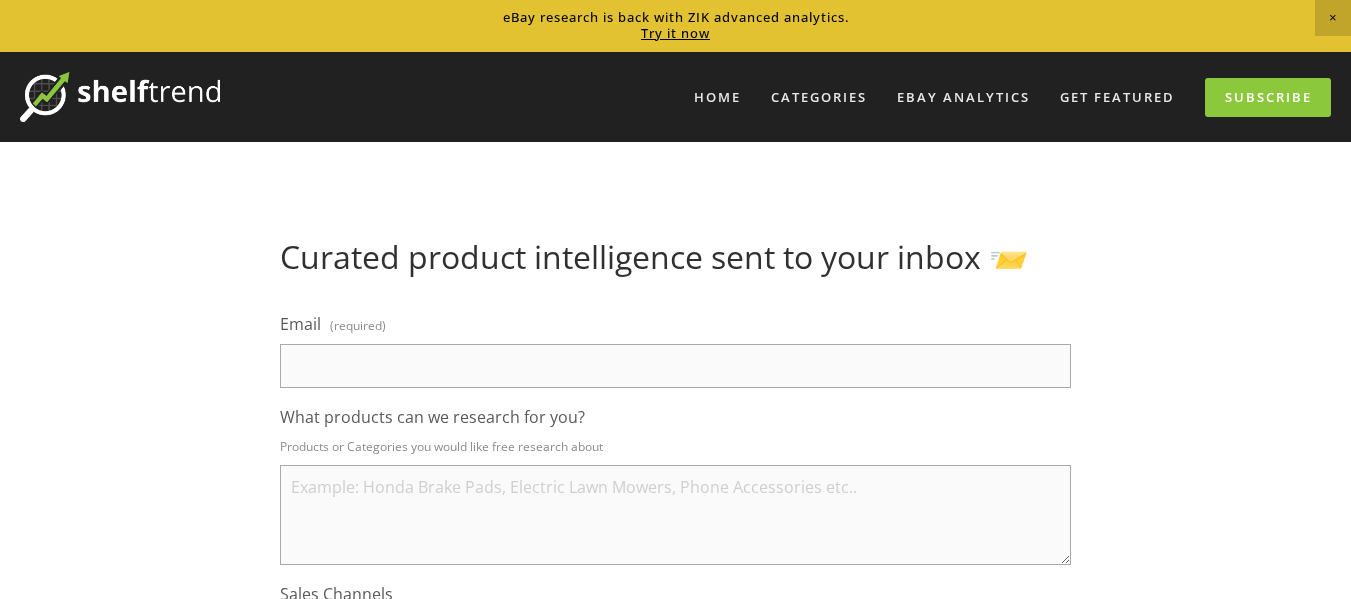 click on "Curated product intelligence sent to your inbox 📨" at bounding box center (675, 265) 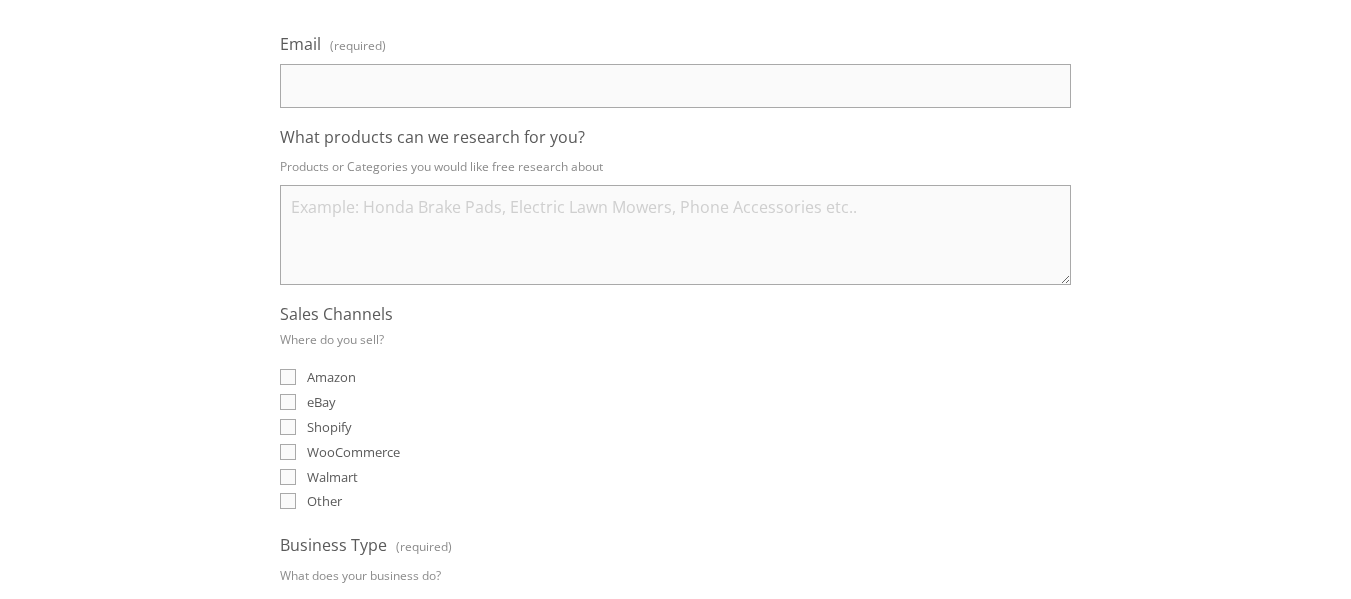 scroll, scrollTop: 400, scrollLeft: 0, axis: vertical 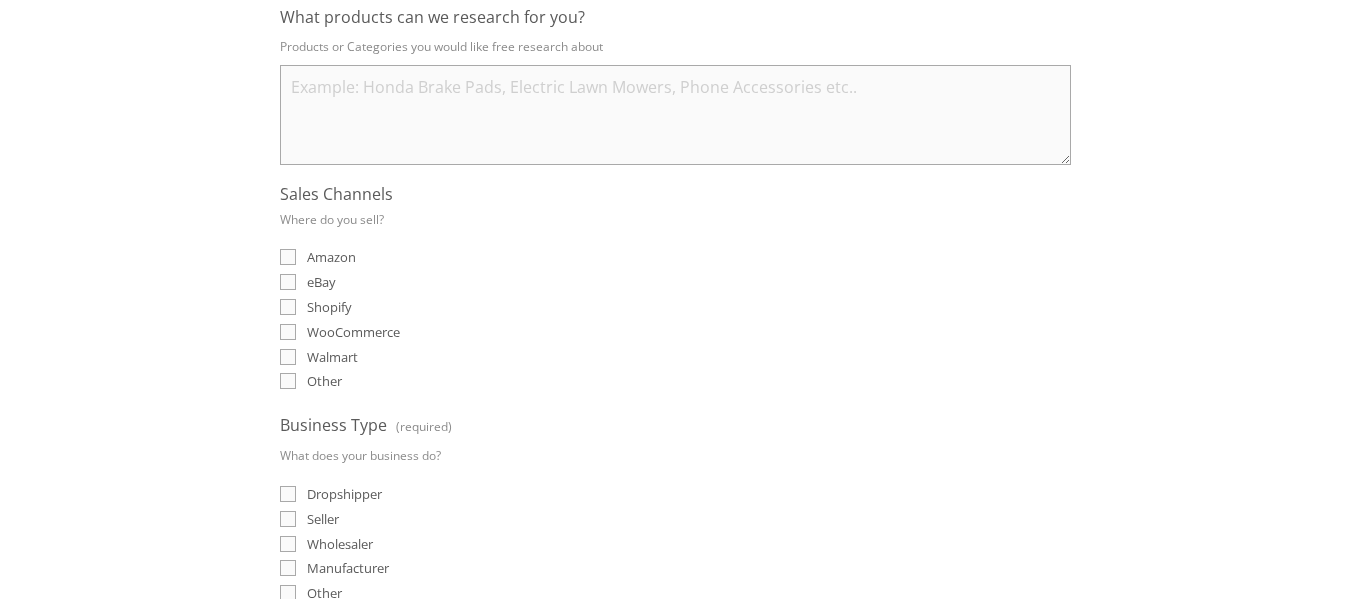 click on "eBay" at bounding box center [288, 282] 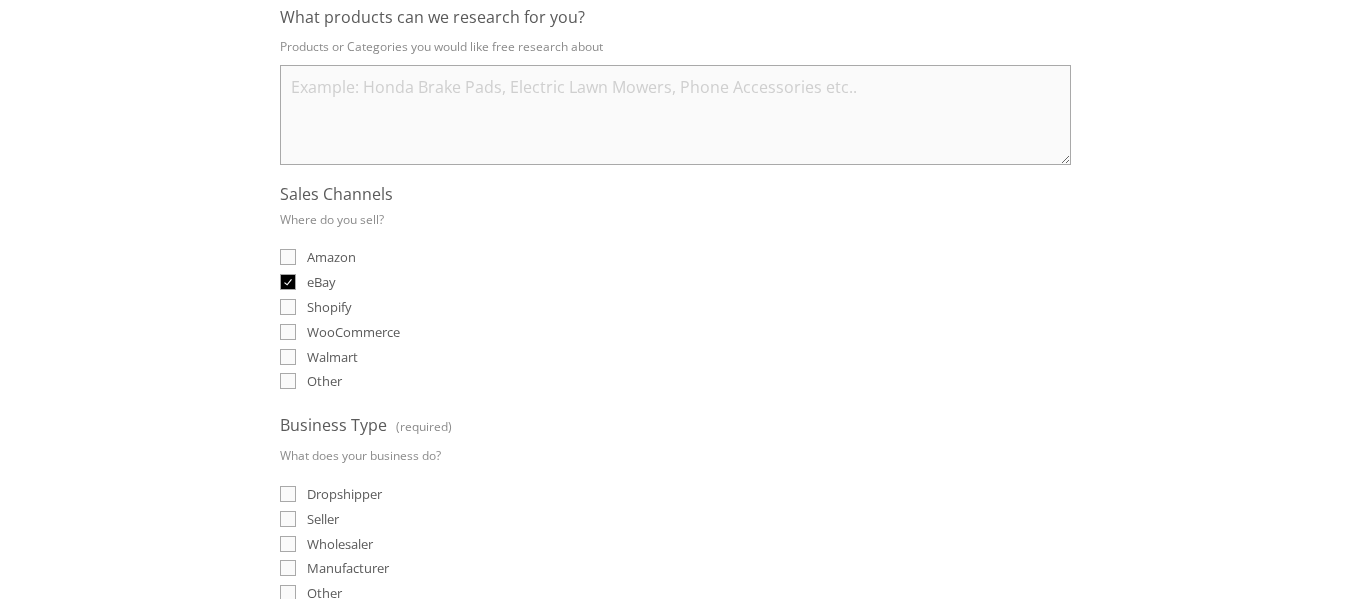 checkbox on "true" 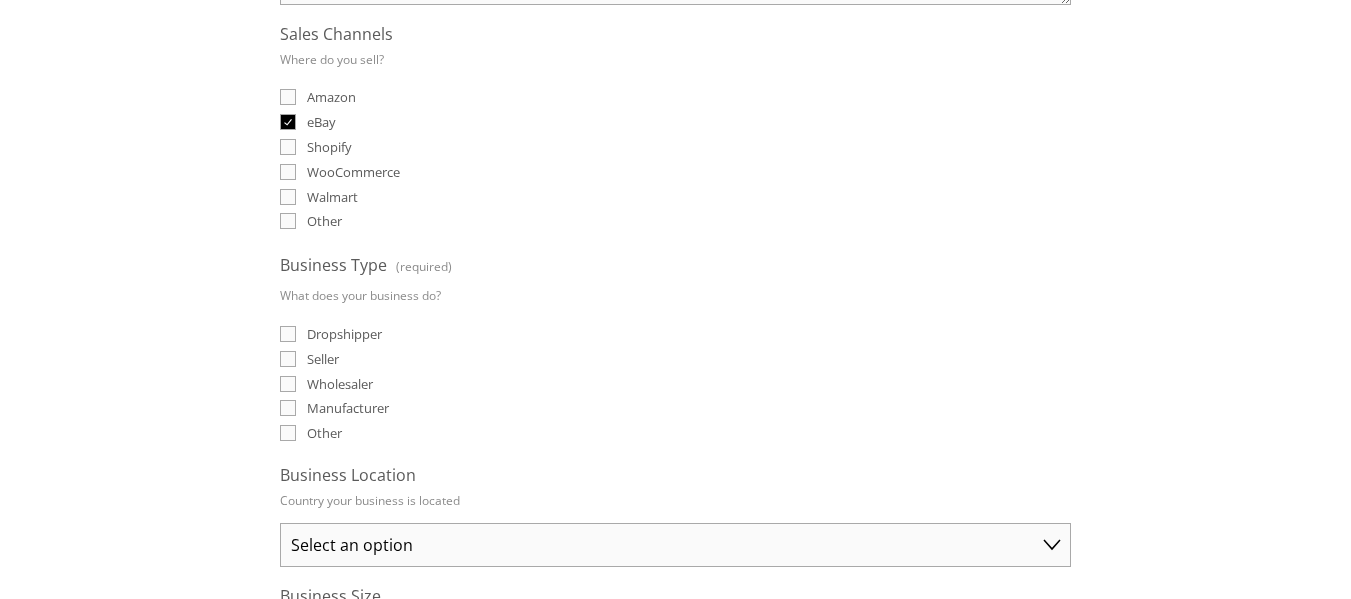 scroll, scrollTop: 600, scrollLeft: 0, axis: vertical 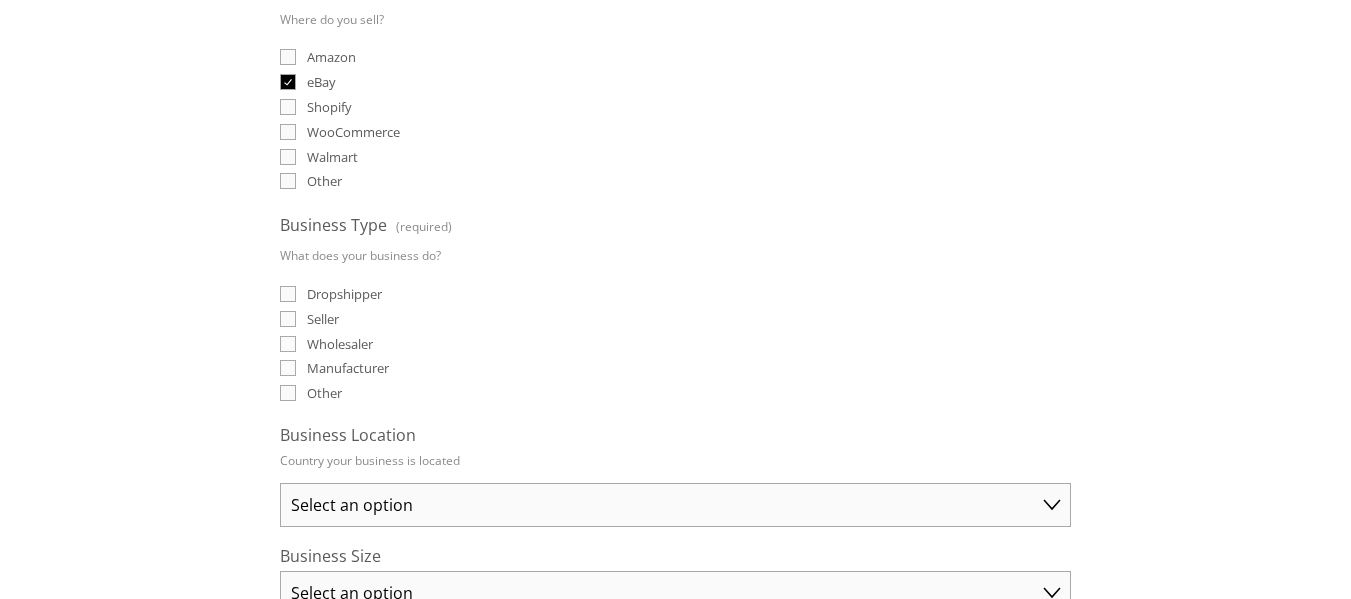 click on "Dropshipper" at bounding box center [331, 294] 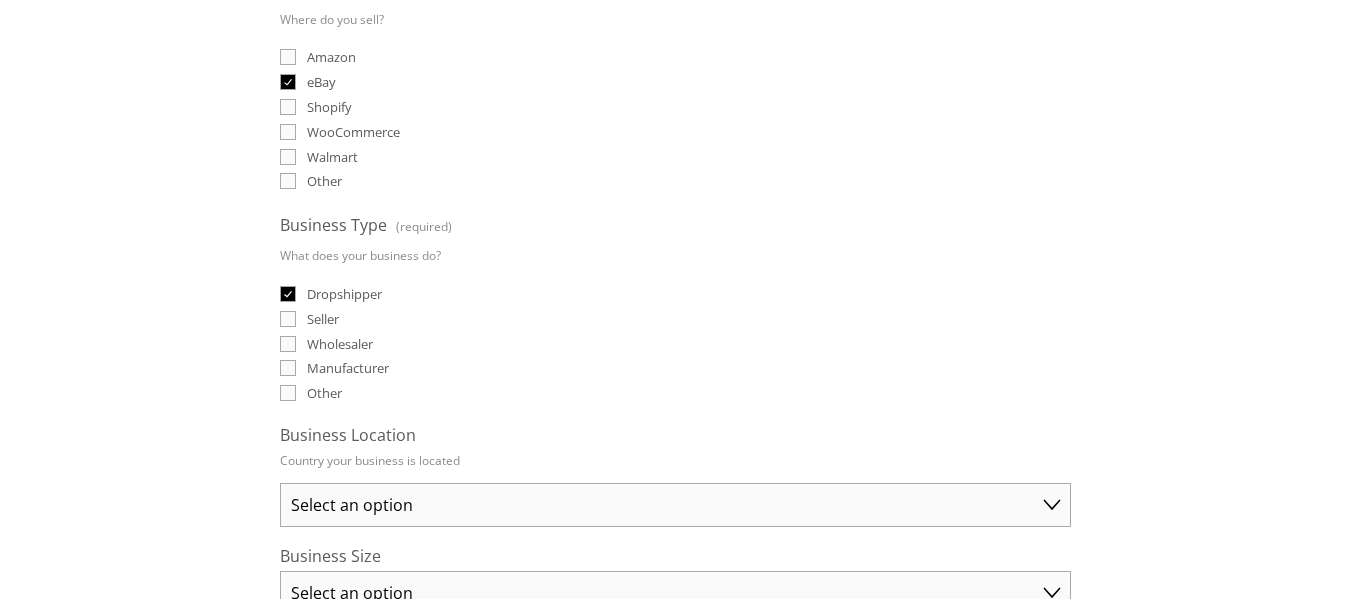 checkbox on "true" 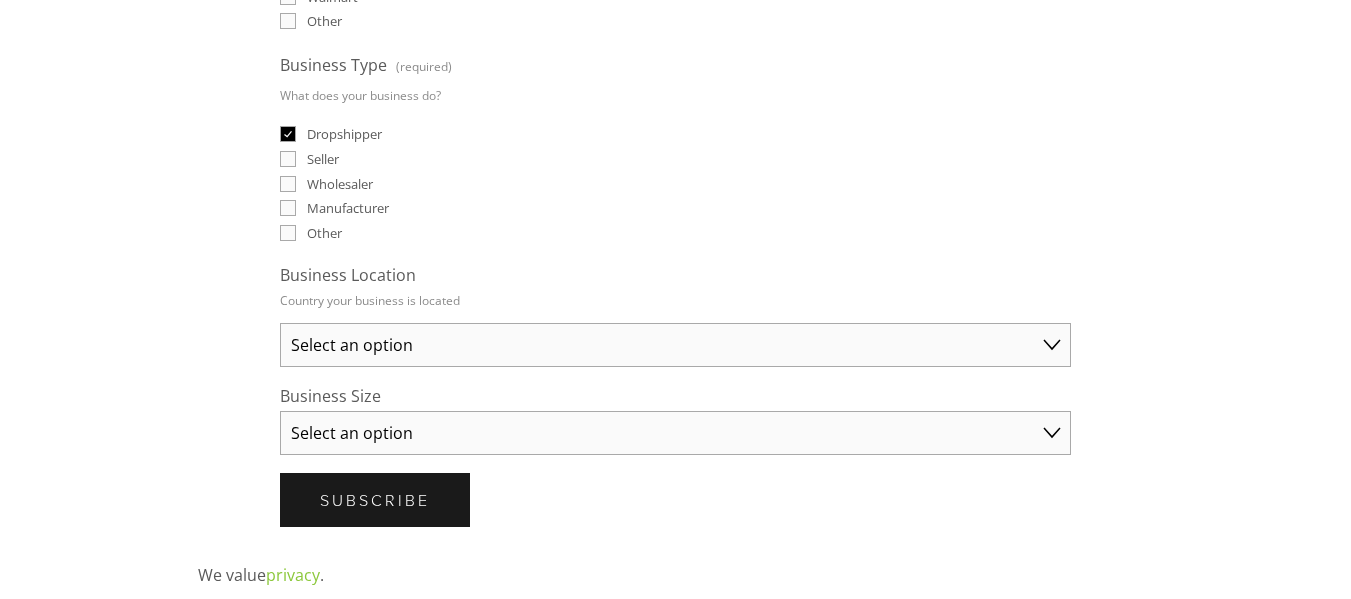 scroll, scrollTop: 840, scrollLeft: 0, axis: vertical 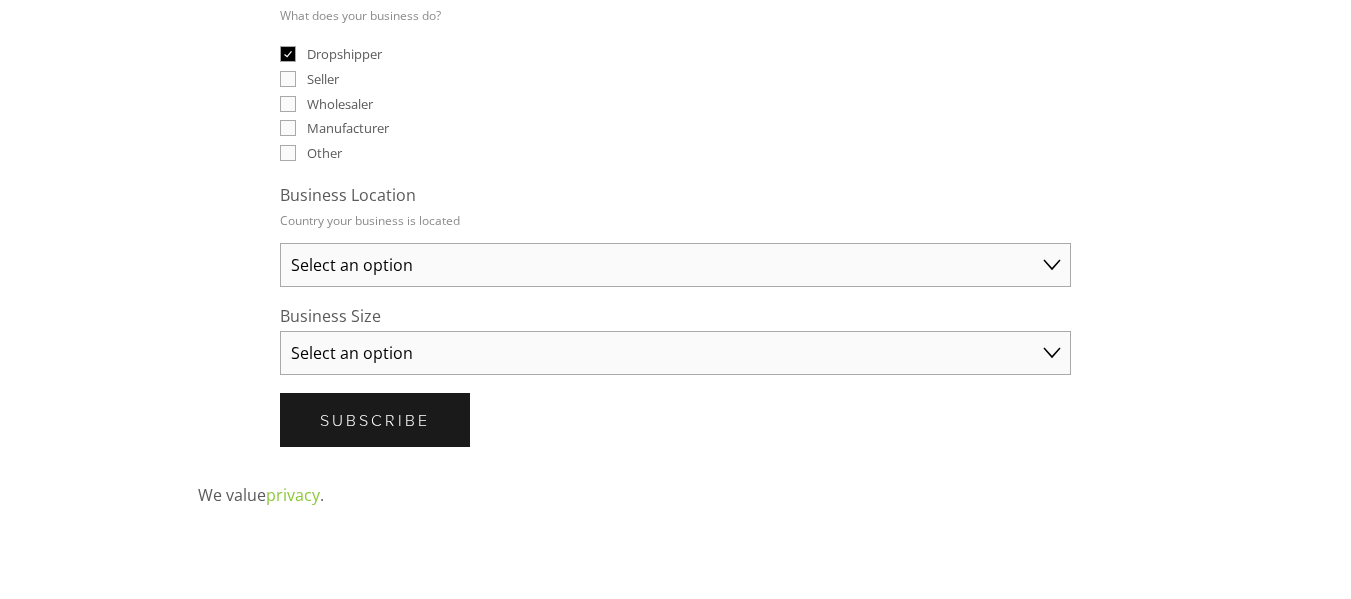 click on "Select an option Australia United States United Kingdom China Japan Germany Canada Other" at bounding box center [675, 265] 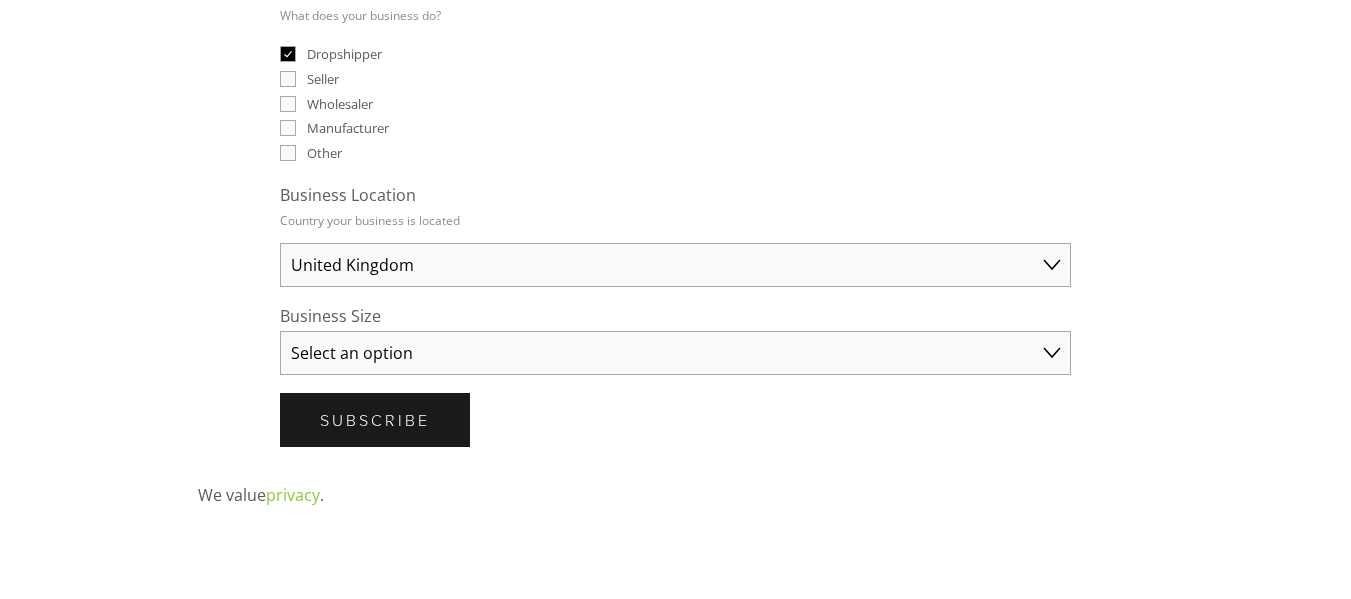 click on "Select an option Australia United States United Kingdom China Japan Germany Canada Other" at bounding box center [675, 265] 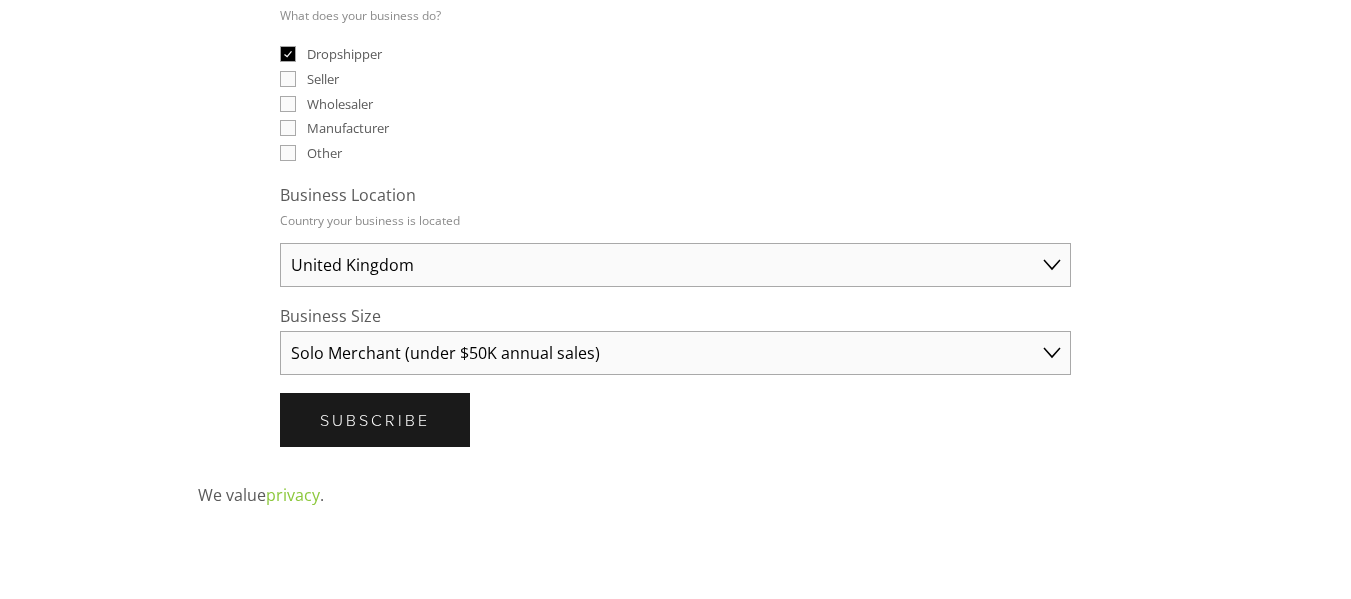 click on "Select an option Solo Merchant (under $50K annual sales) Small Business ($50K - $250K annual sales) Established Business (Over $250K annual sales)" at bounding box center [675, 353] 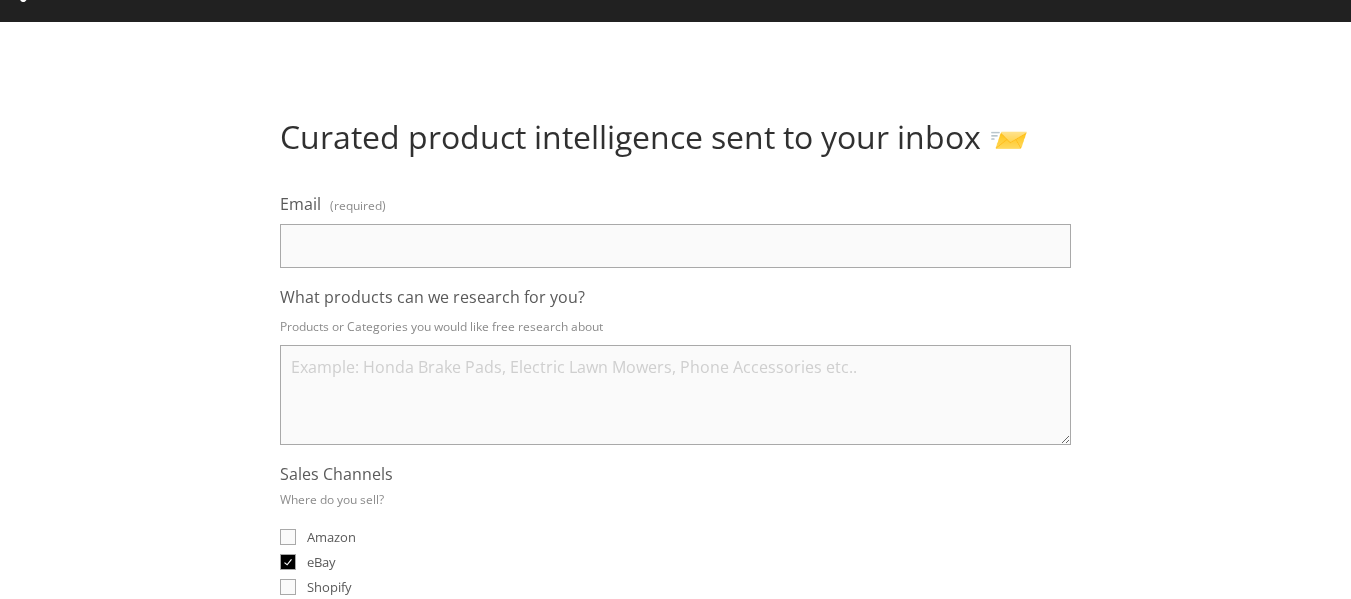 scroll, scrollTop: 80, scrollLeft: 0, axis: vertical 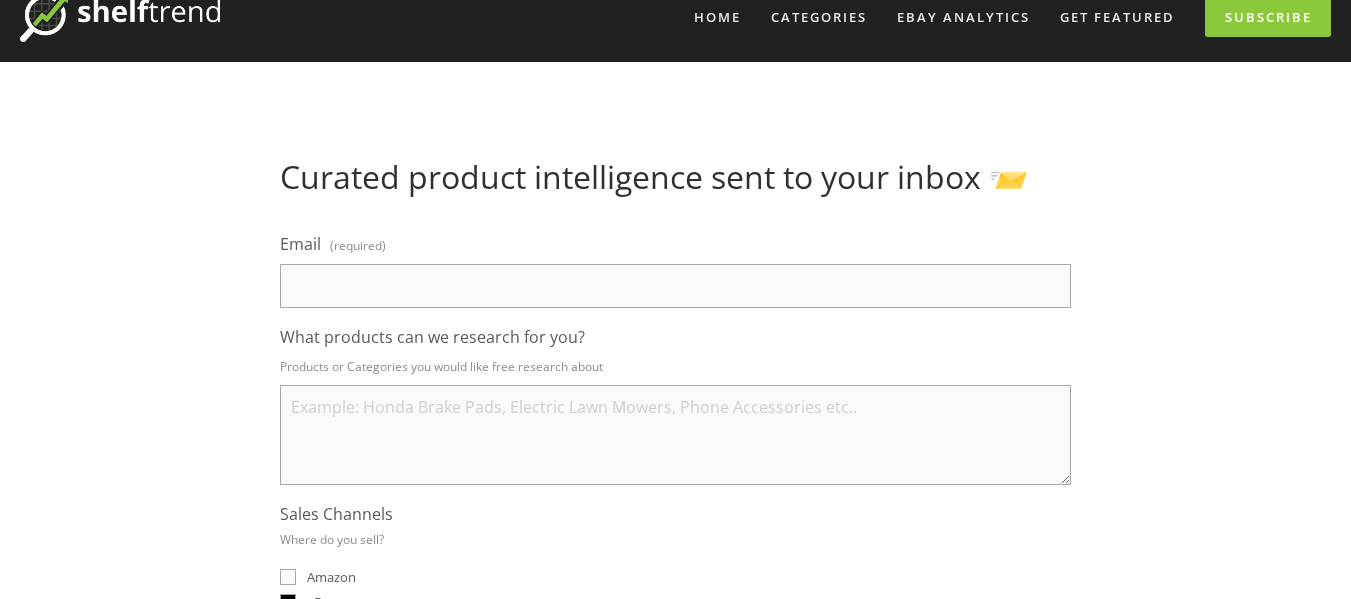 click on "Email (required)" at bounding box center [675, 286] 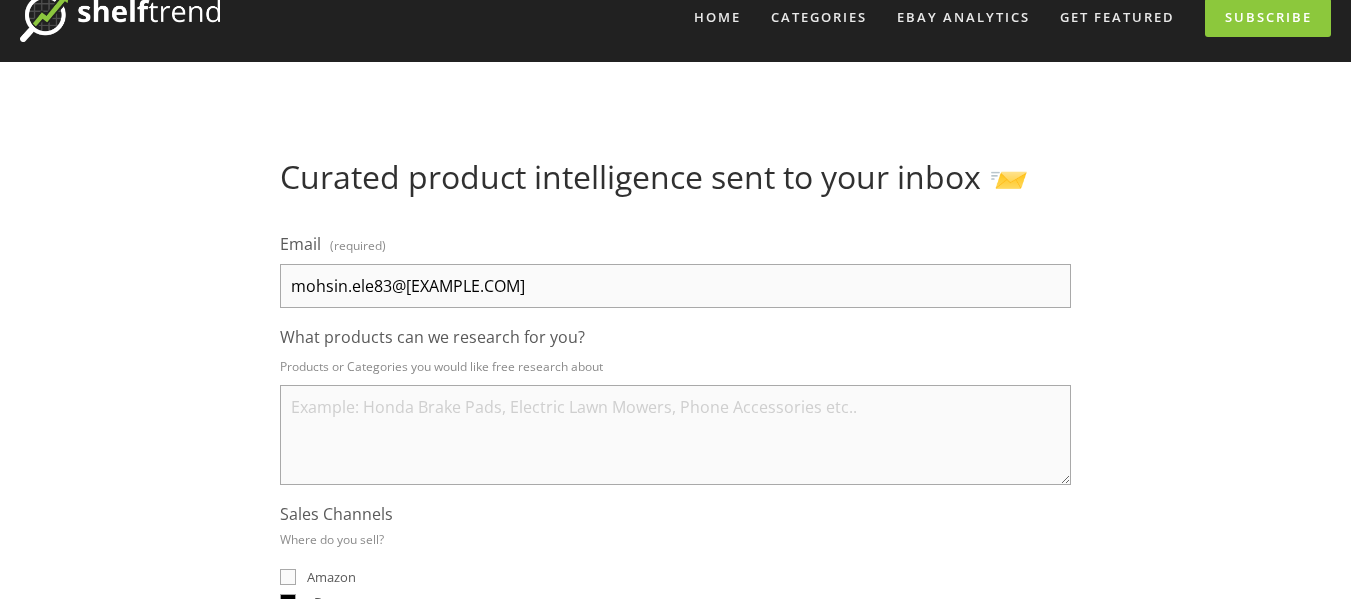 click on "Home
Categories
Auto Parts
Electronics
Fashion
Home & Garden" at bounding box center (675, 811) 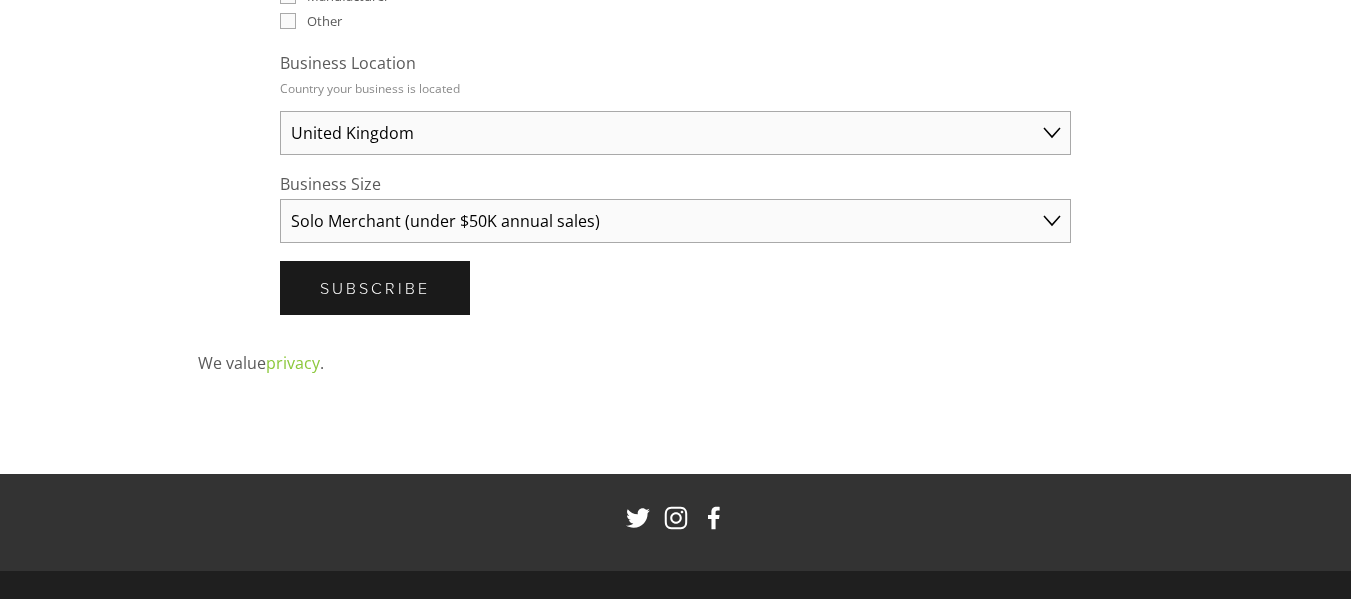 scroll, scrollTop: 932, scrollLeft: 0, axis: vertical 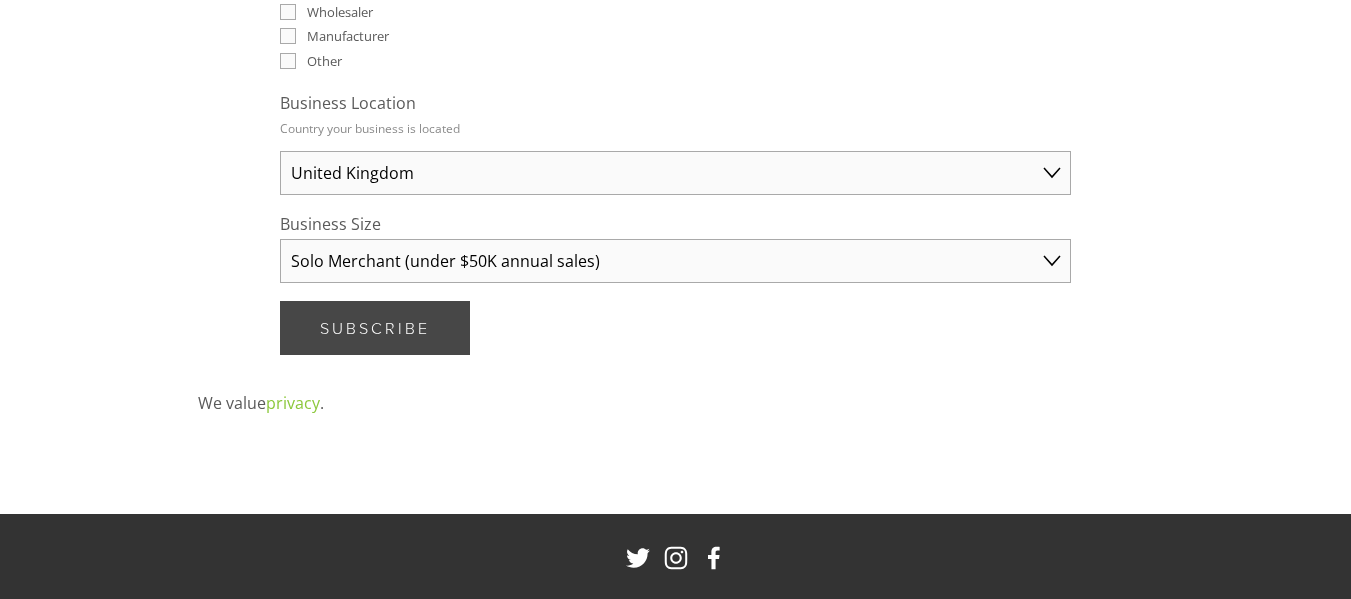 click on "Subscribe Subscribe" at bounding box center [375, 328] 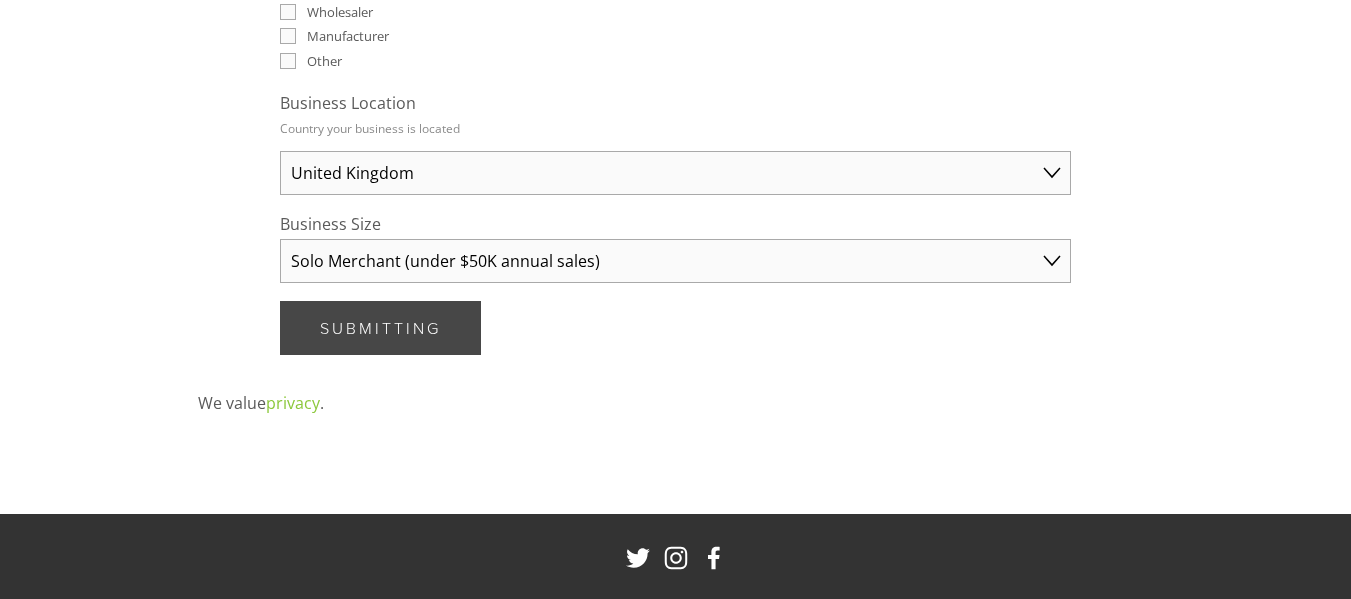 scroll, scrollTop: 84, scrollLeft: 0, axis: vertical 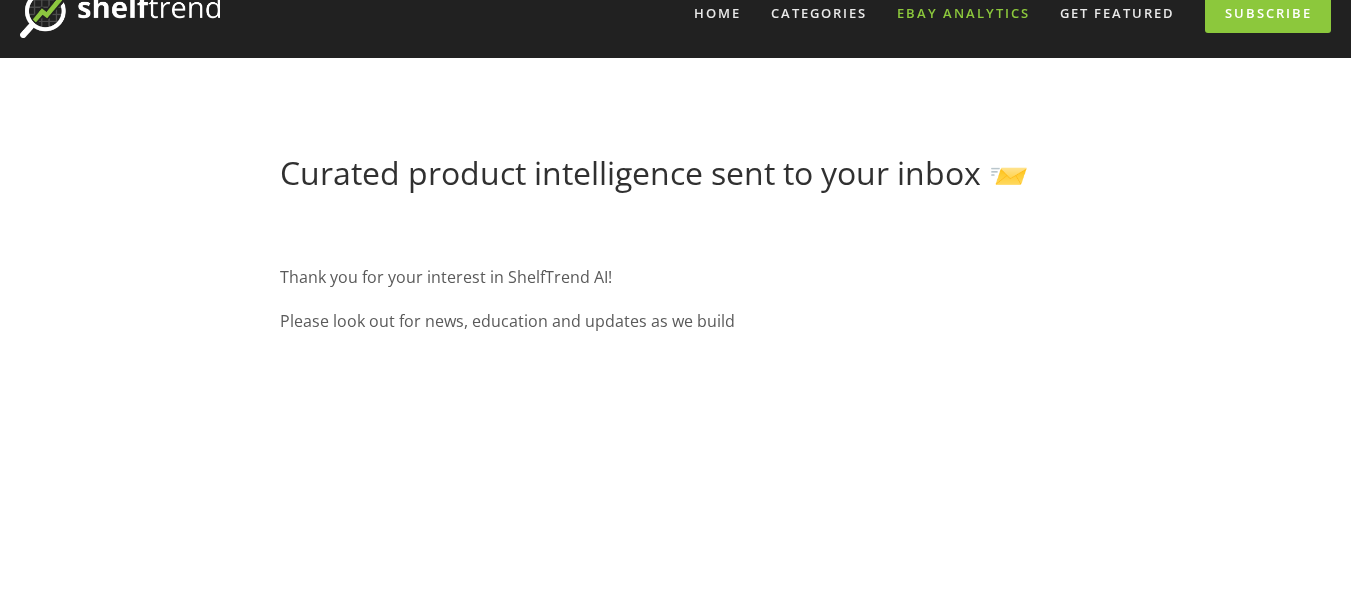 click on "eBay Analytics" at bounding box center (963, 13) 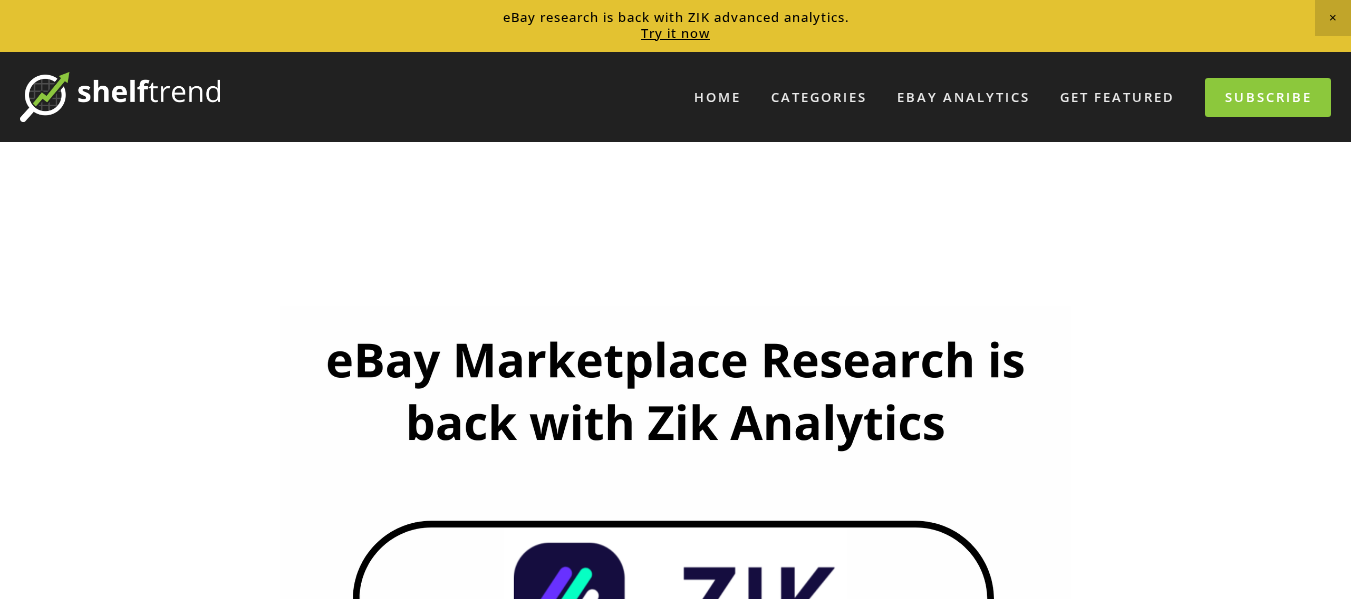 scroll, scrollTop: 0, scrollLeft: 0, axis: both 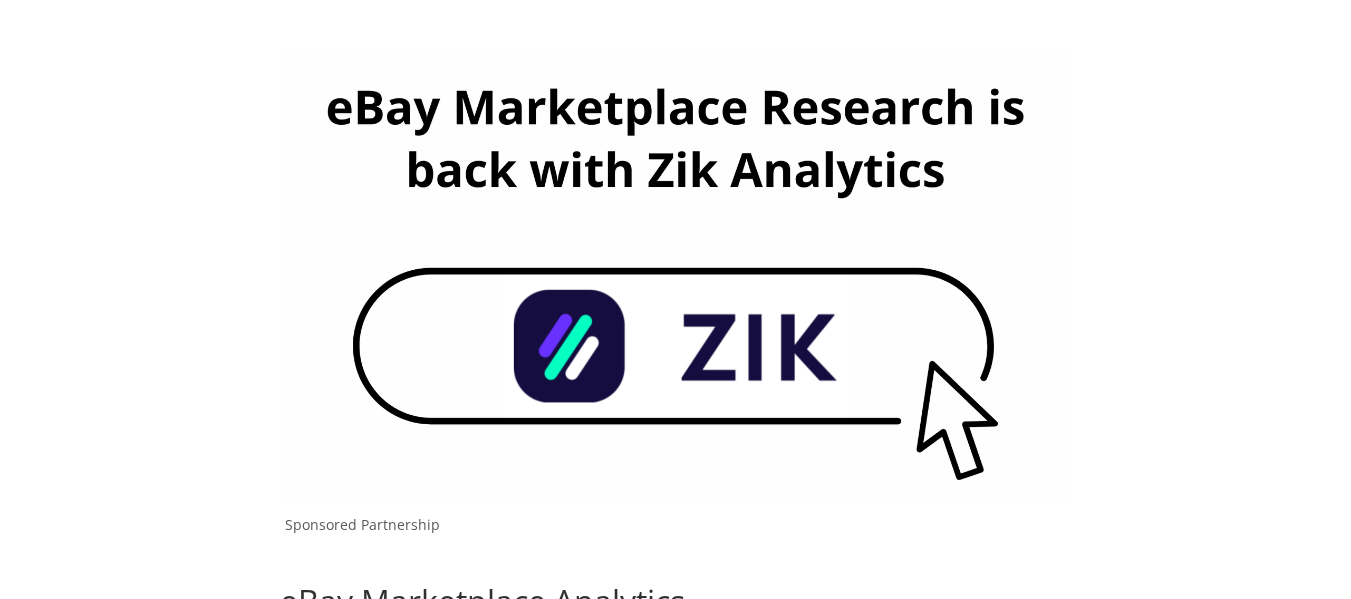 click at bounding box center [675, 275] 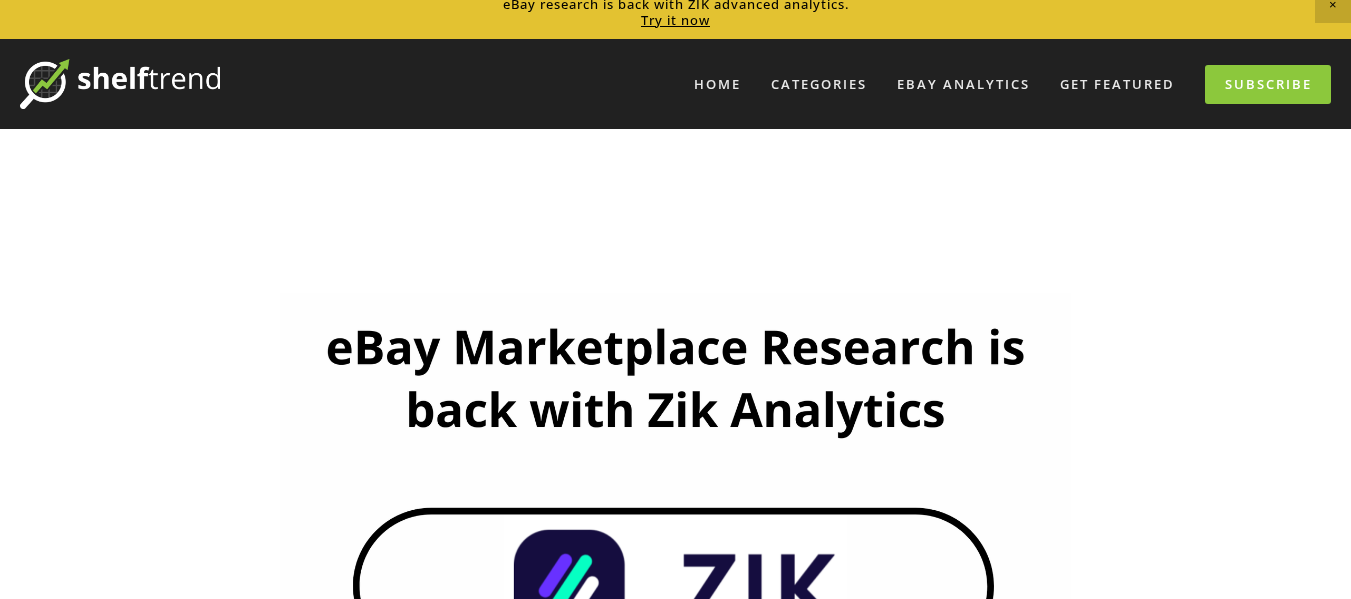 scroll, scrollTop: 0, scrollLeft: 0, axis: both 